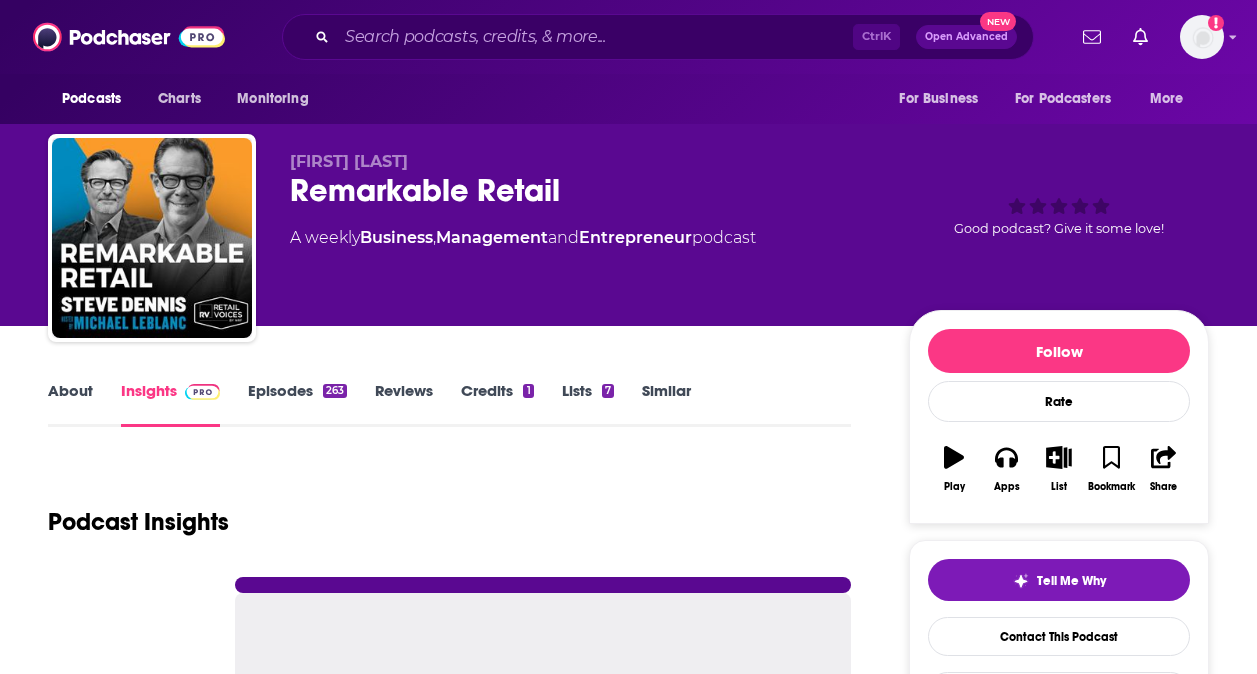 scroll, scrollTop: 0, scrollLeft: 0, axis: both 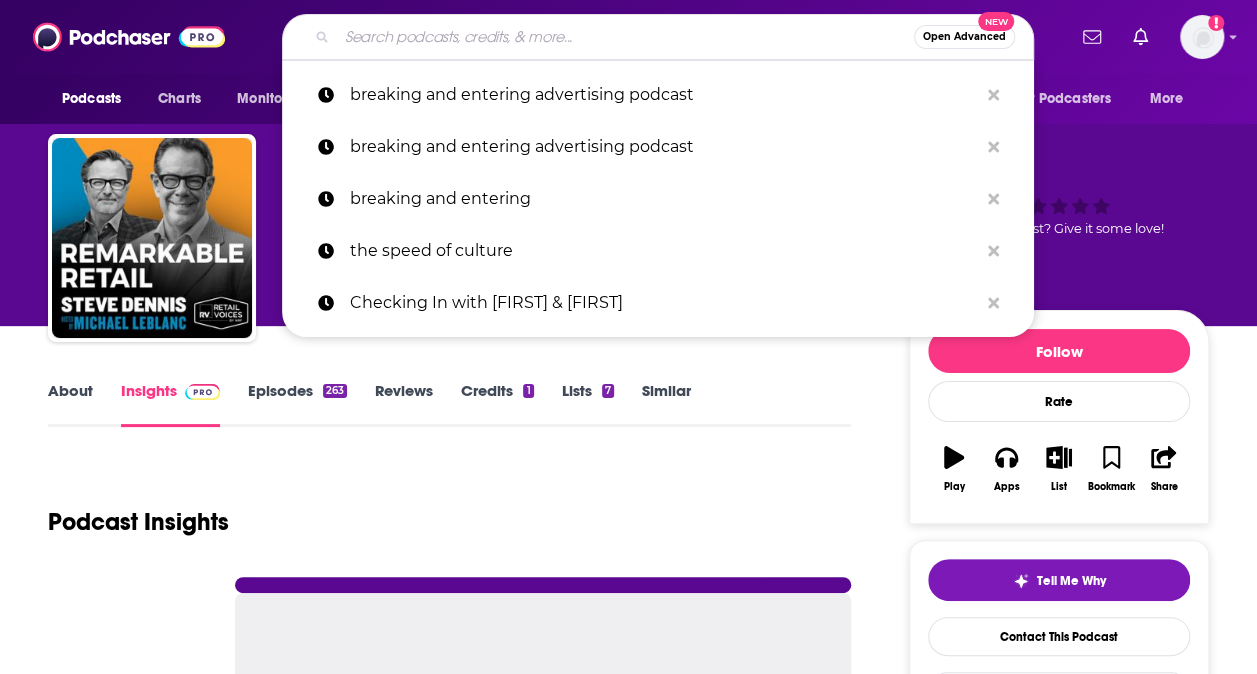 drag, startPoint x: 0, startPoint y: 0, endPoint x: 364, endPoint y: 34, distance: 365.58447 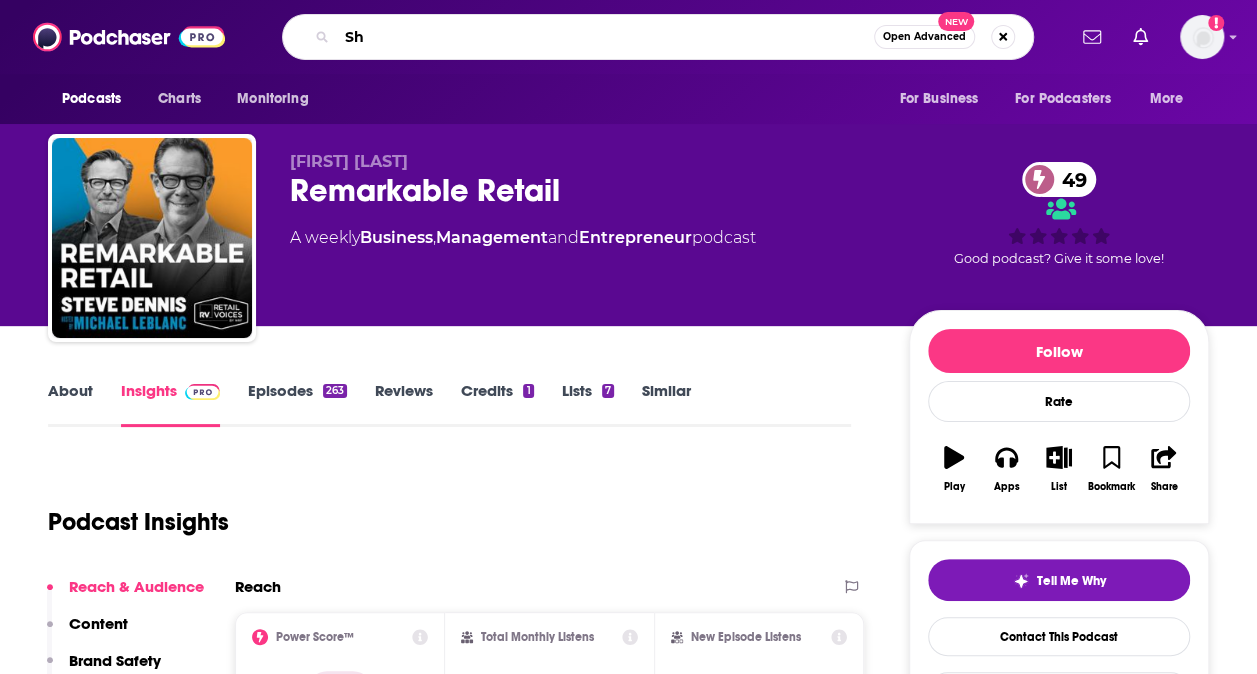 type on "S" 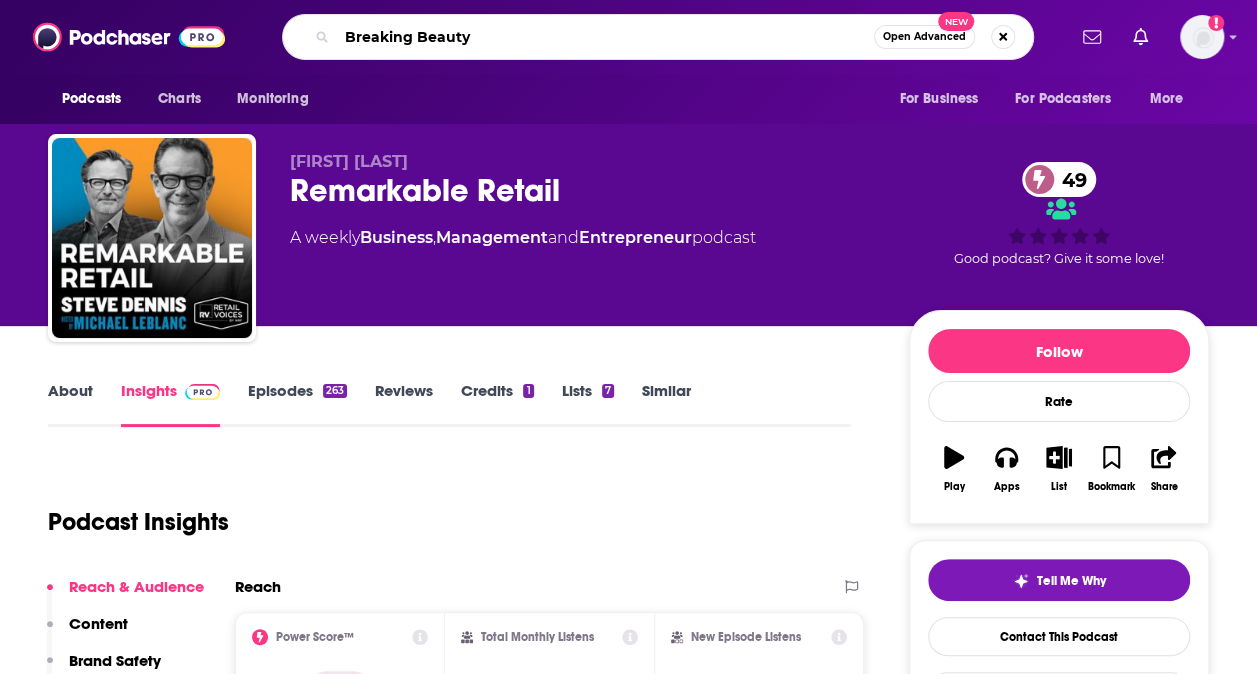 type on "Breaking Beauty" 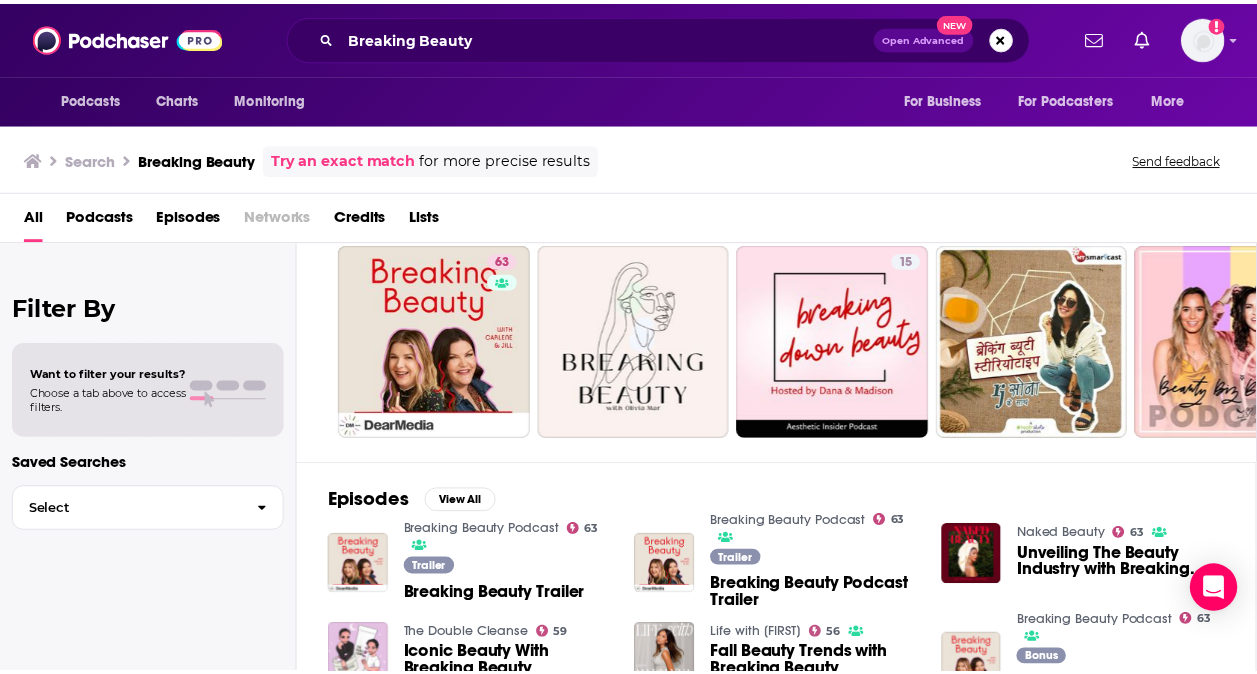 scroll, scrollTop: 0, scrollLeft: 0, axis: both 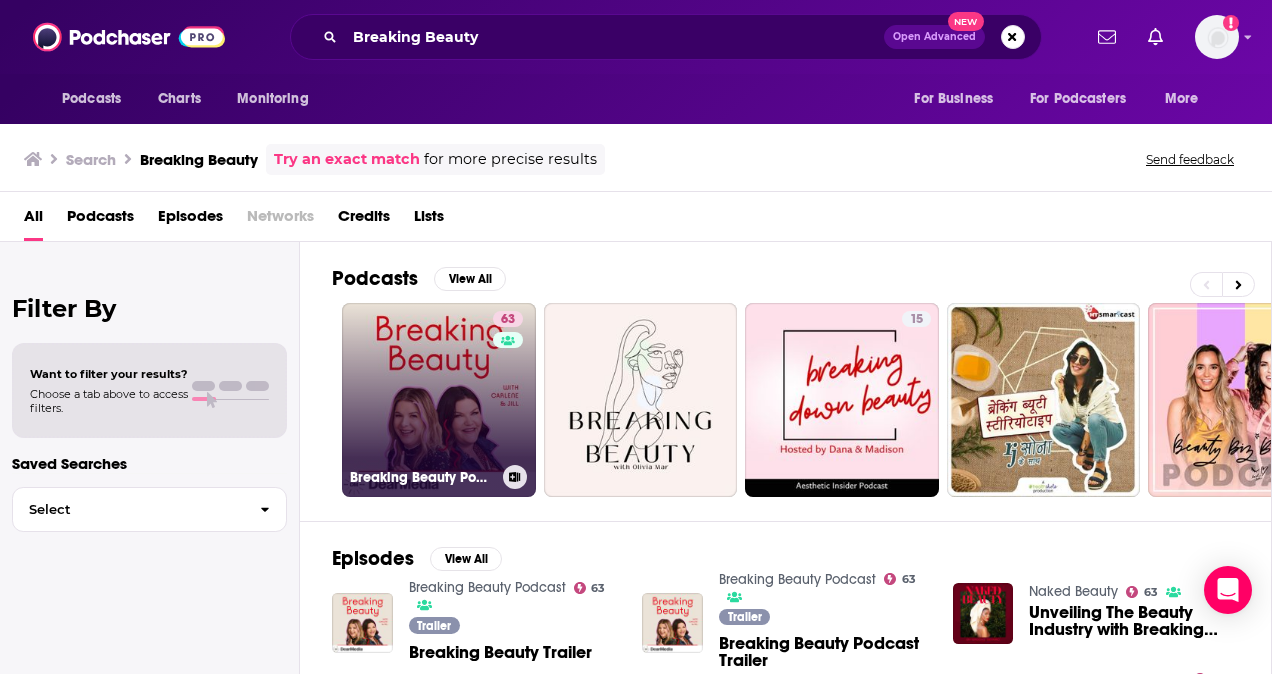 click on "63 Breaking Beauty Podcast" at bounding box center (439, 400) 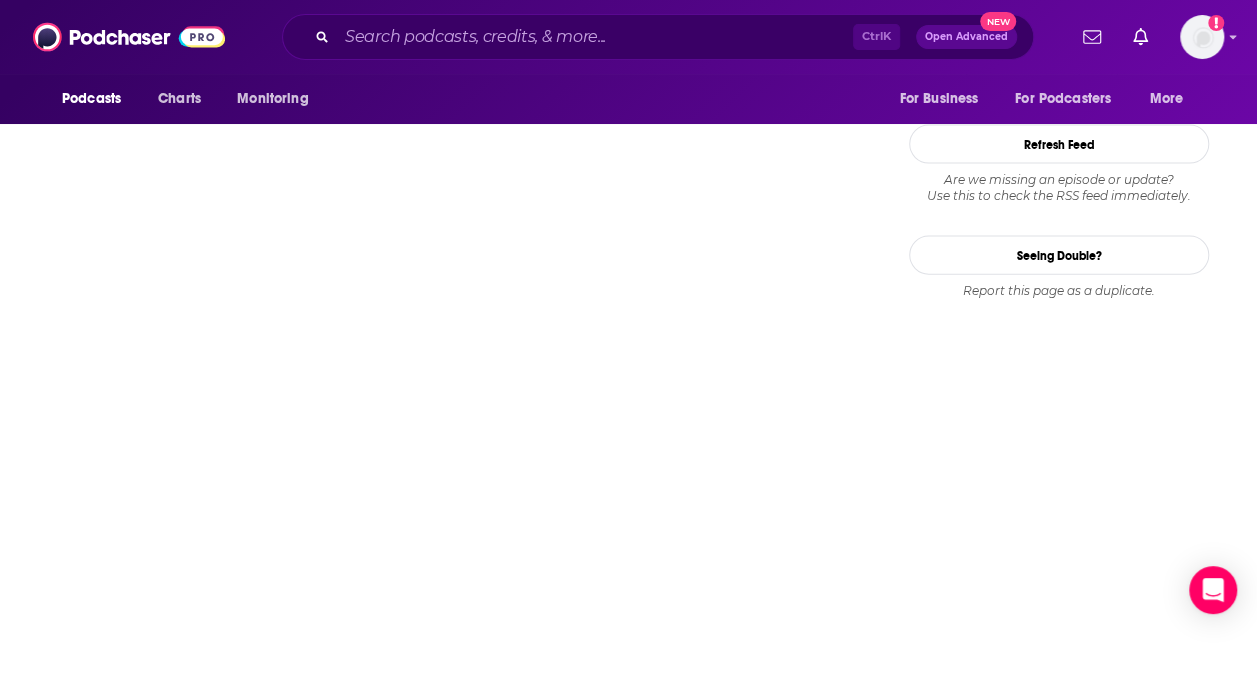 scroll, scrollTop: 2087, scrollLeft: 0, axis: vertical 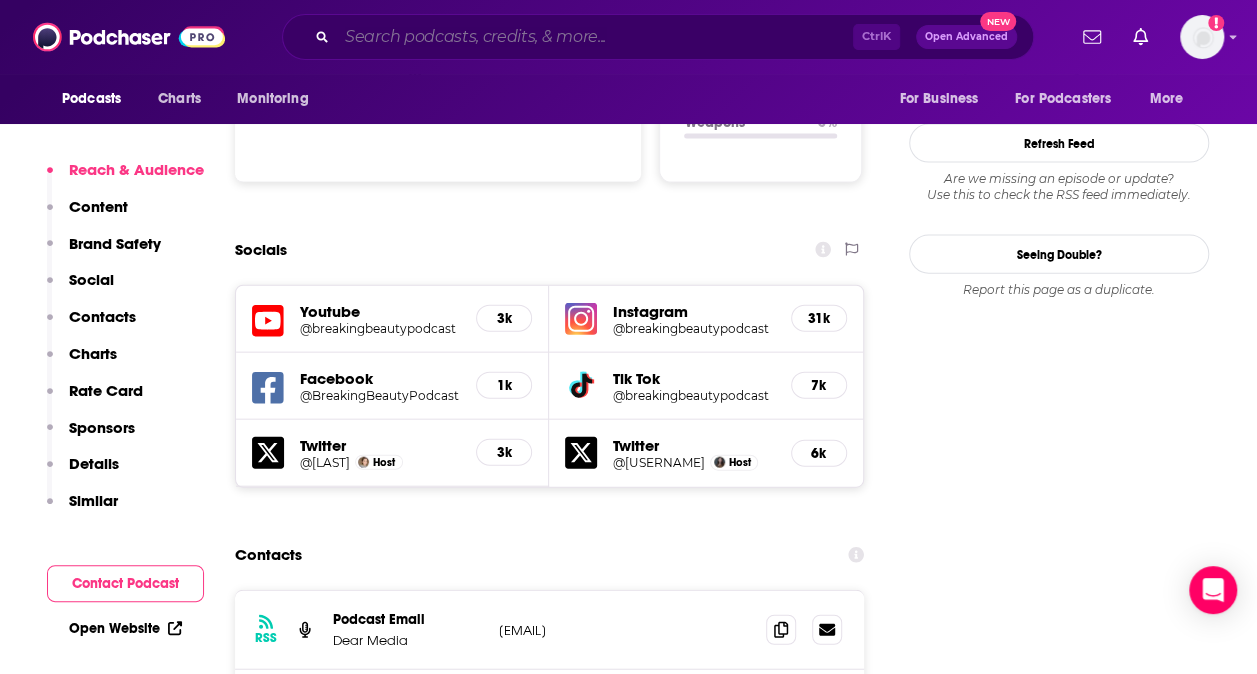 click at bounding box center (595, 37) 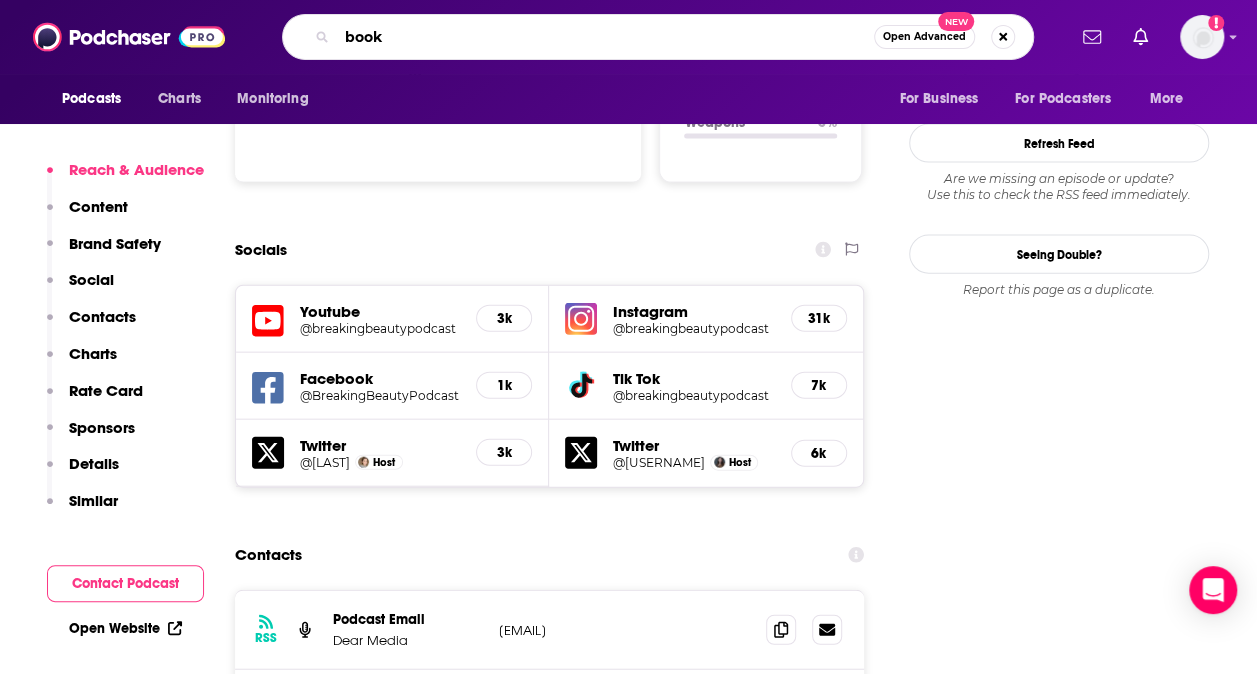 type on "books" 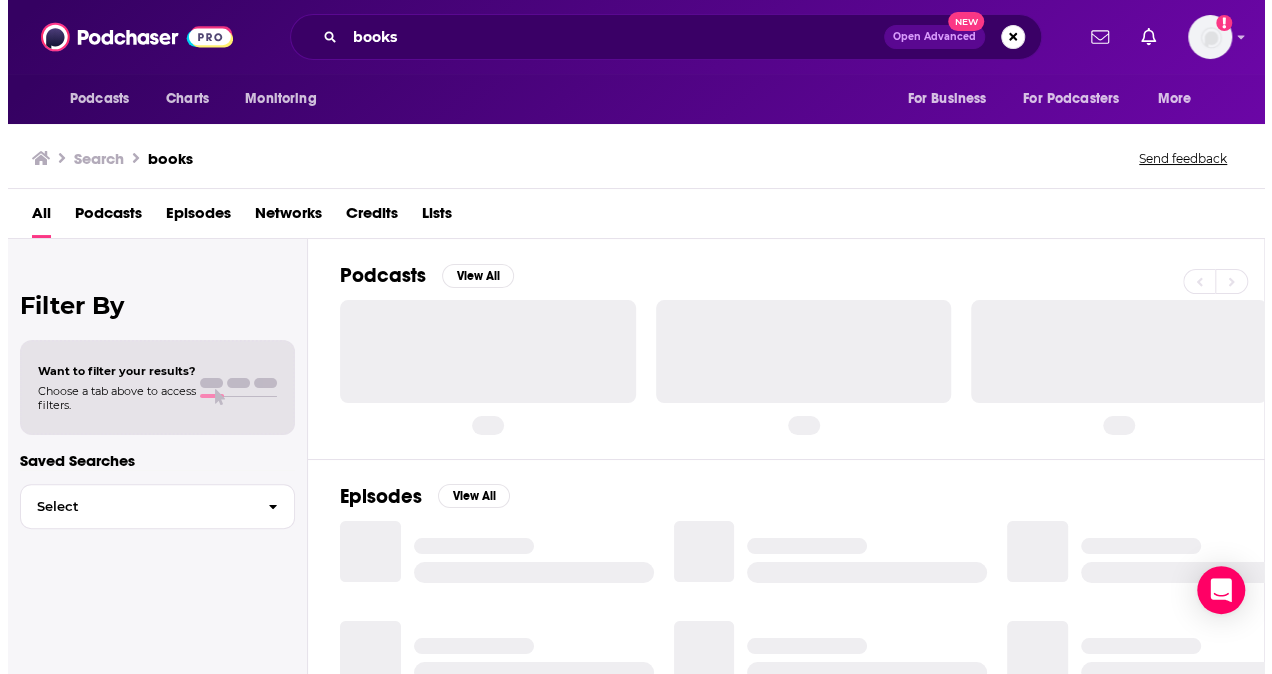 scroll, scrollTop: 0, scrollLeft: 0, axis: both 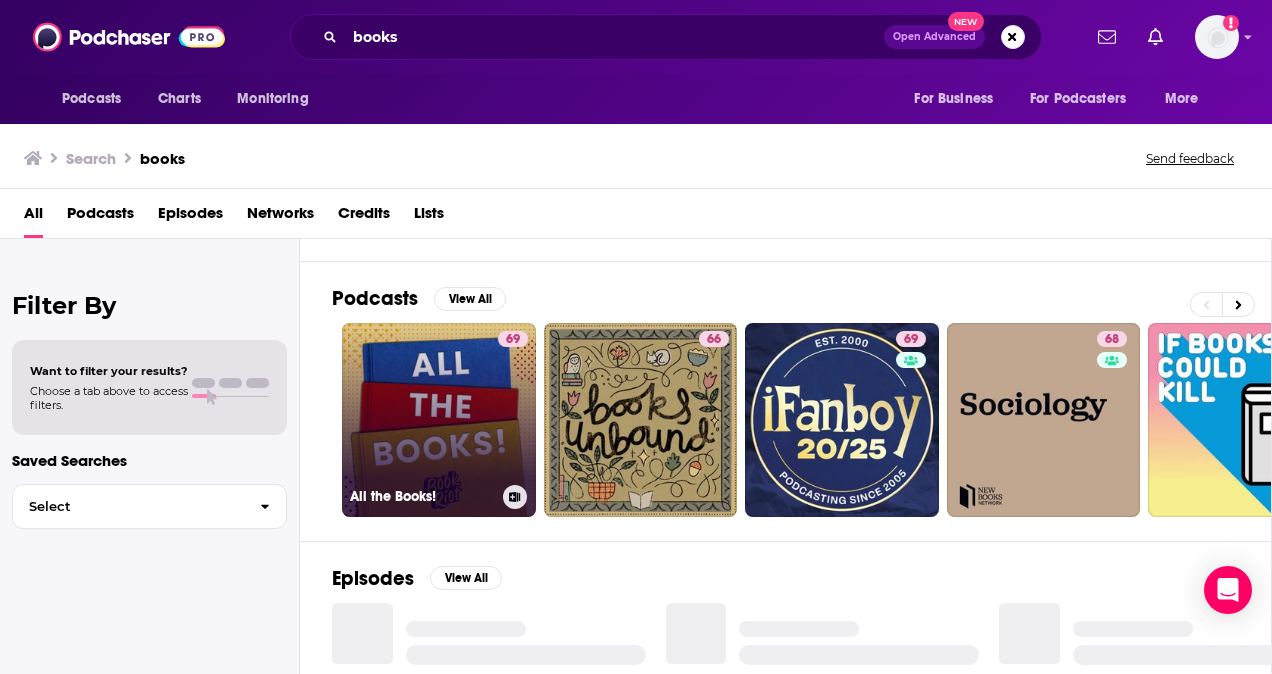 click on "69 All the Books!" at bounding box center [439, 420] 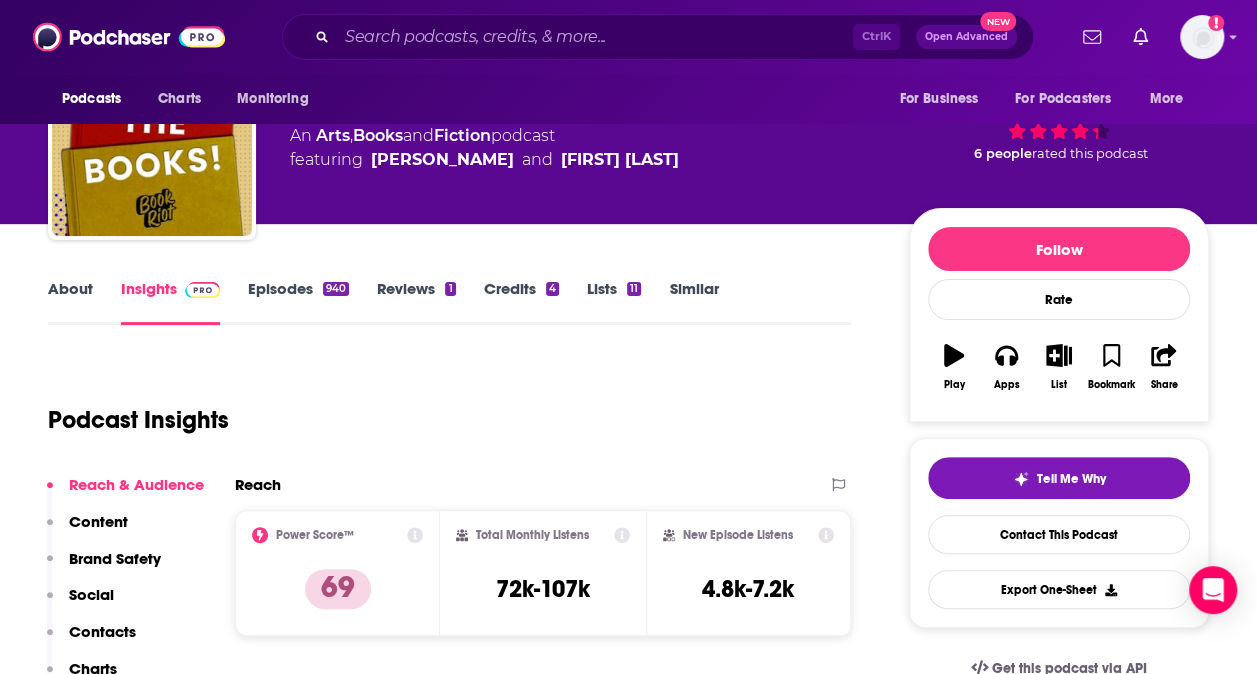 scroll, scrollTop: 51, scrollLeft: 0, axis: vertical 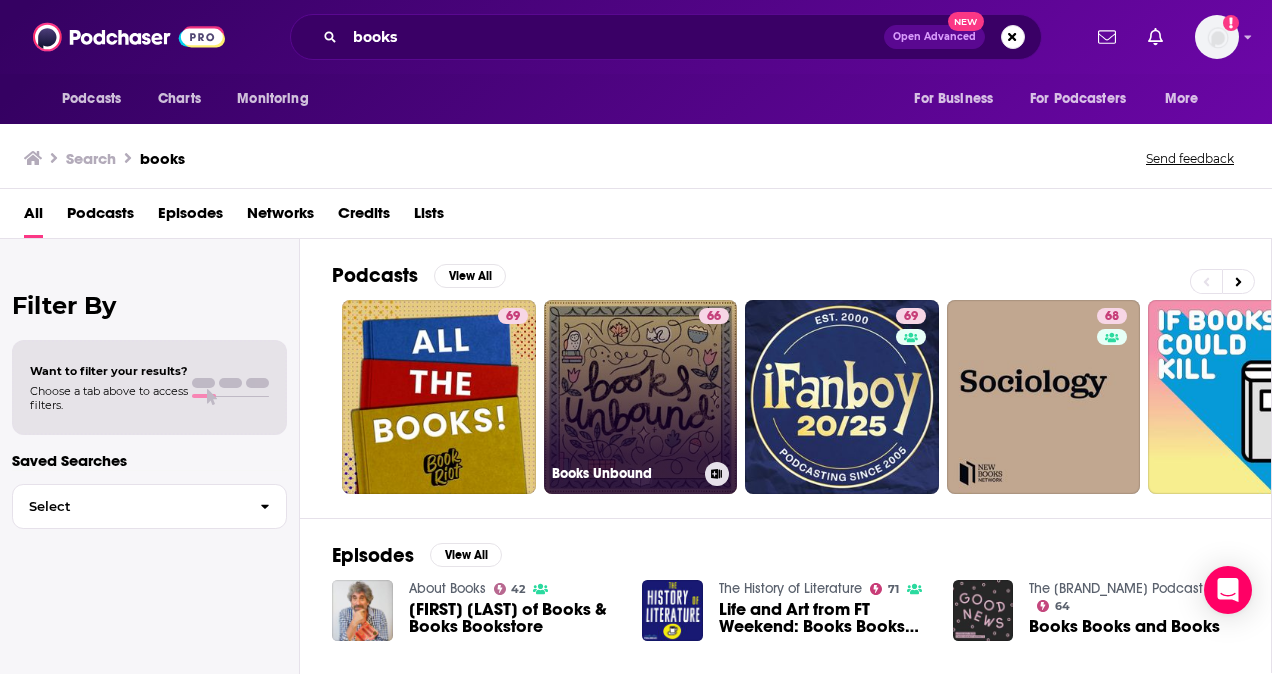 click on "[NUMBER] [BRAND_NAME]" at bounding box center (641, 397) 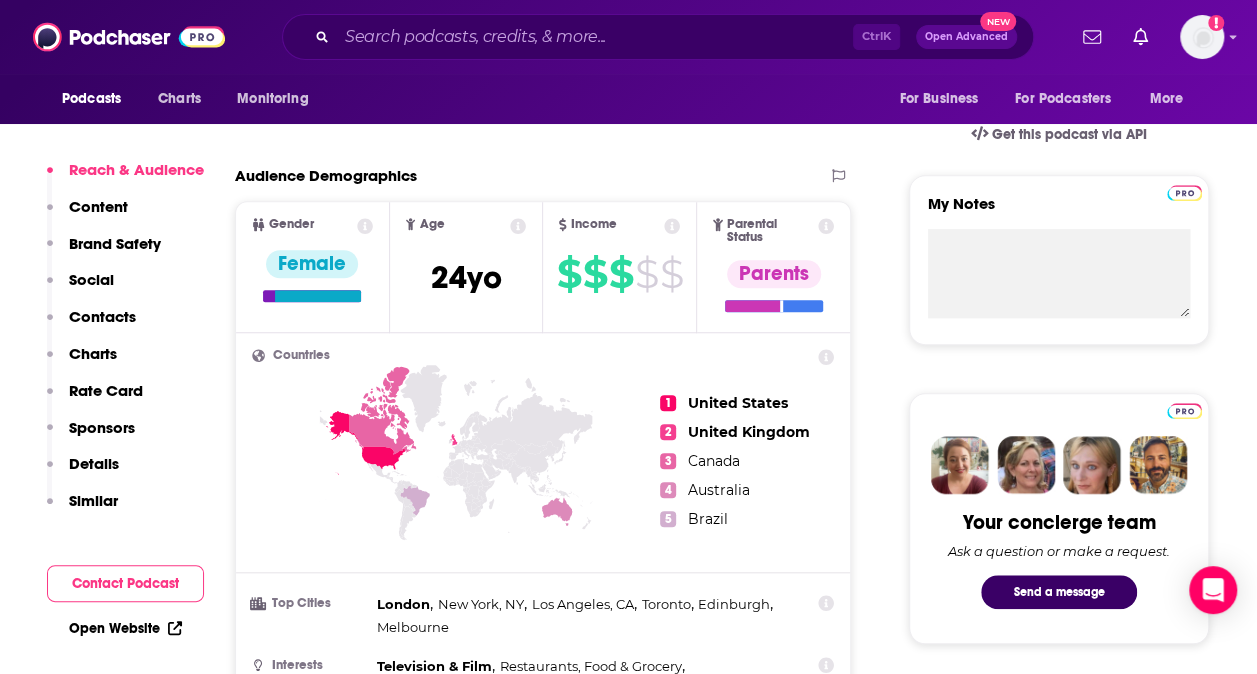 scroll, scrollTop: 642, scrollLeft: 0, axis: vertical 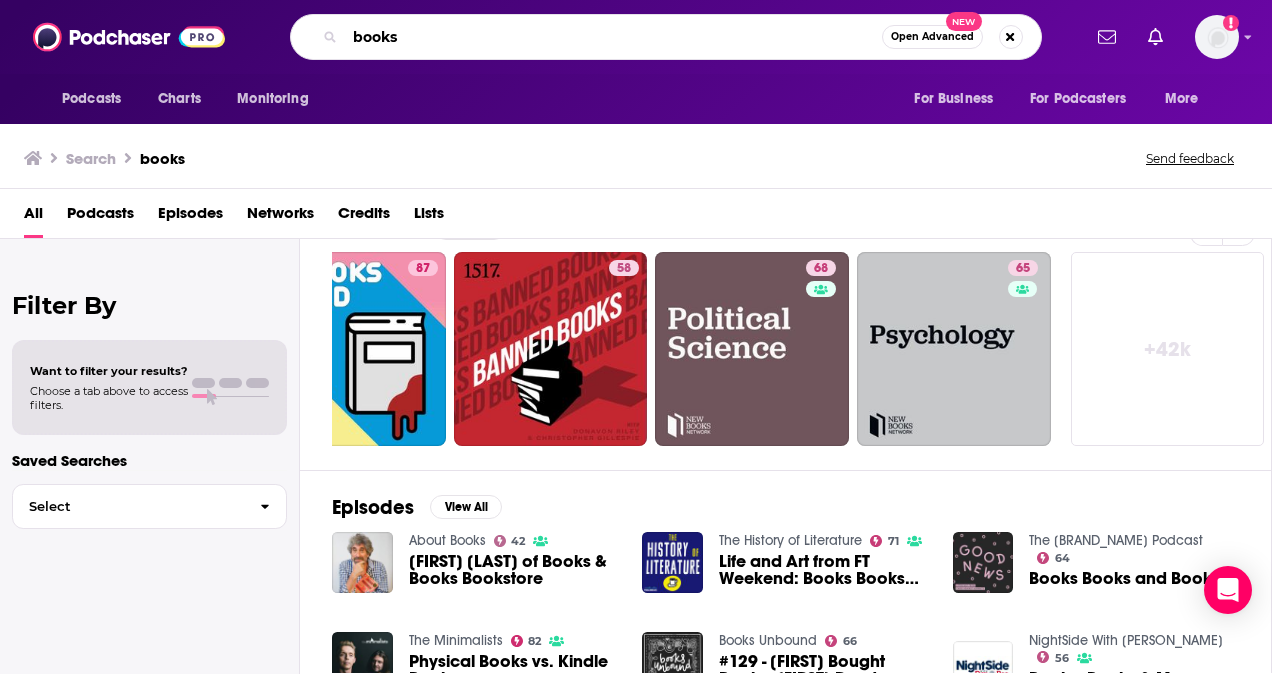 click on "books" at bounding box center (613, 37) 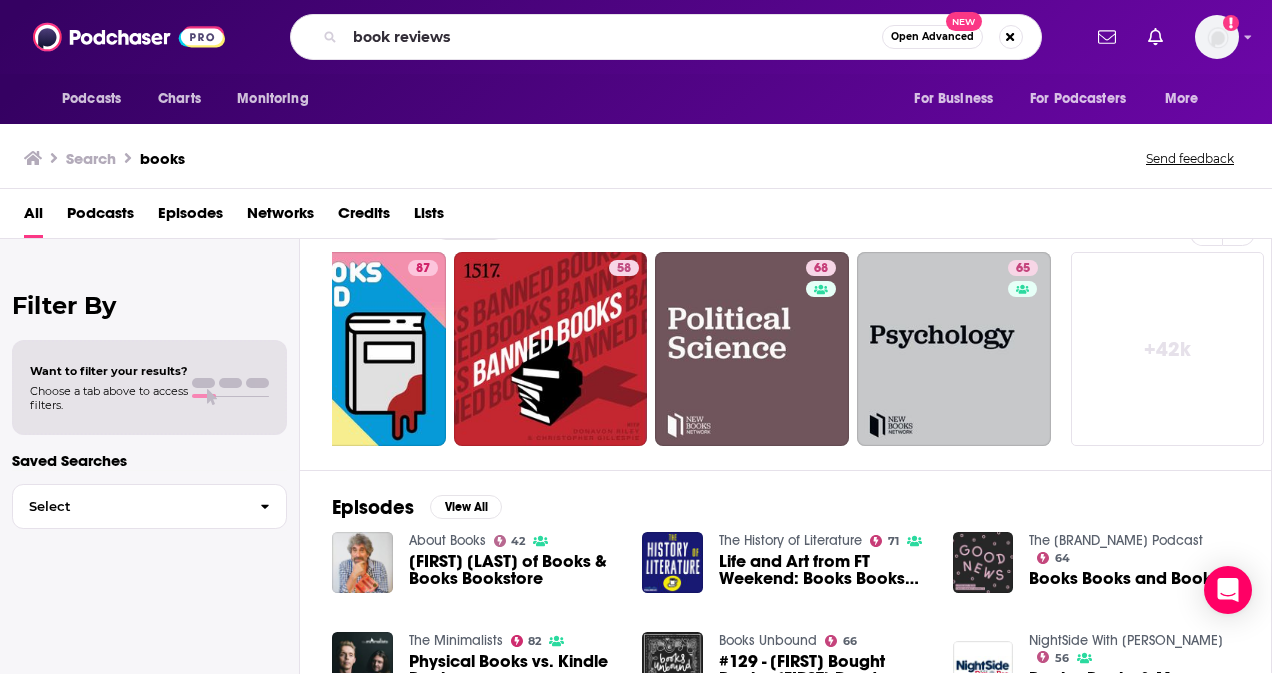 scroll, scrollTop: 50, scrollLeft: 0, axis: vertical 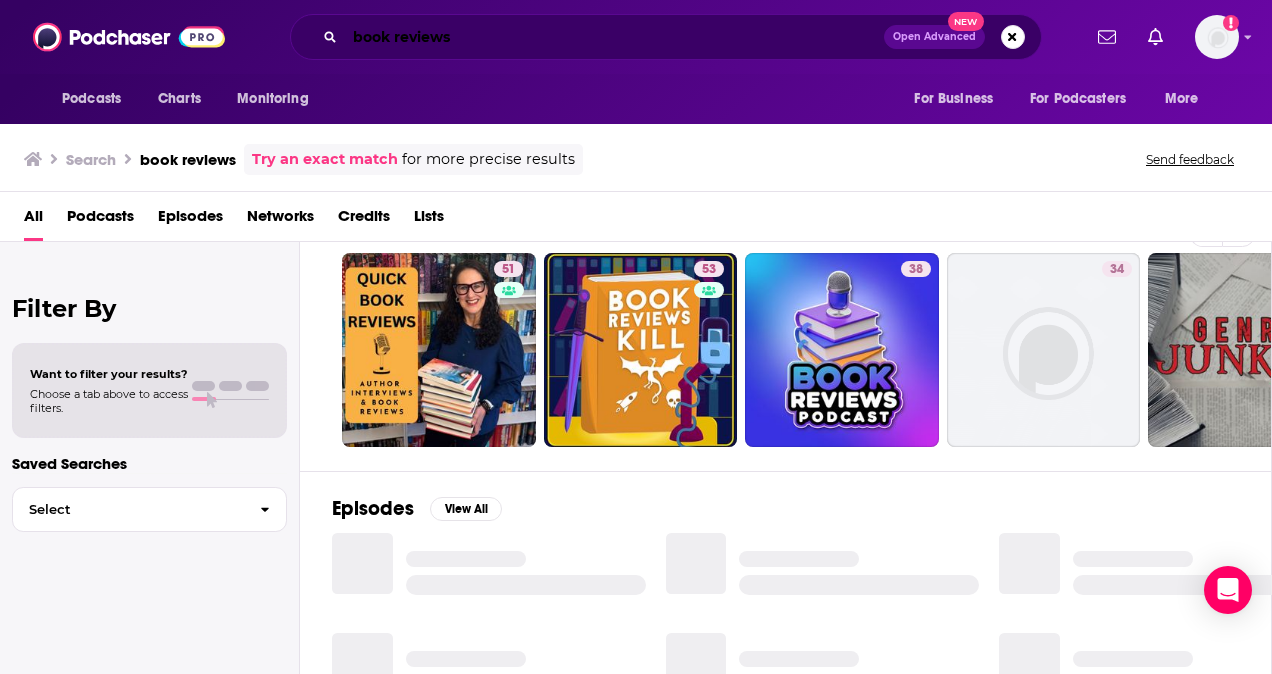 click on "book reviews" at bounding box center (614, 37) 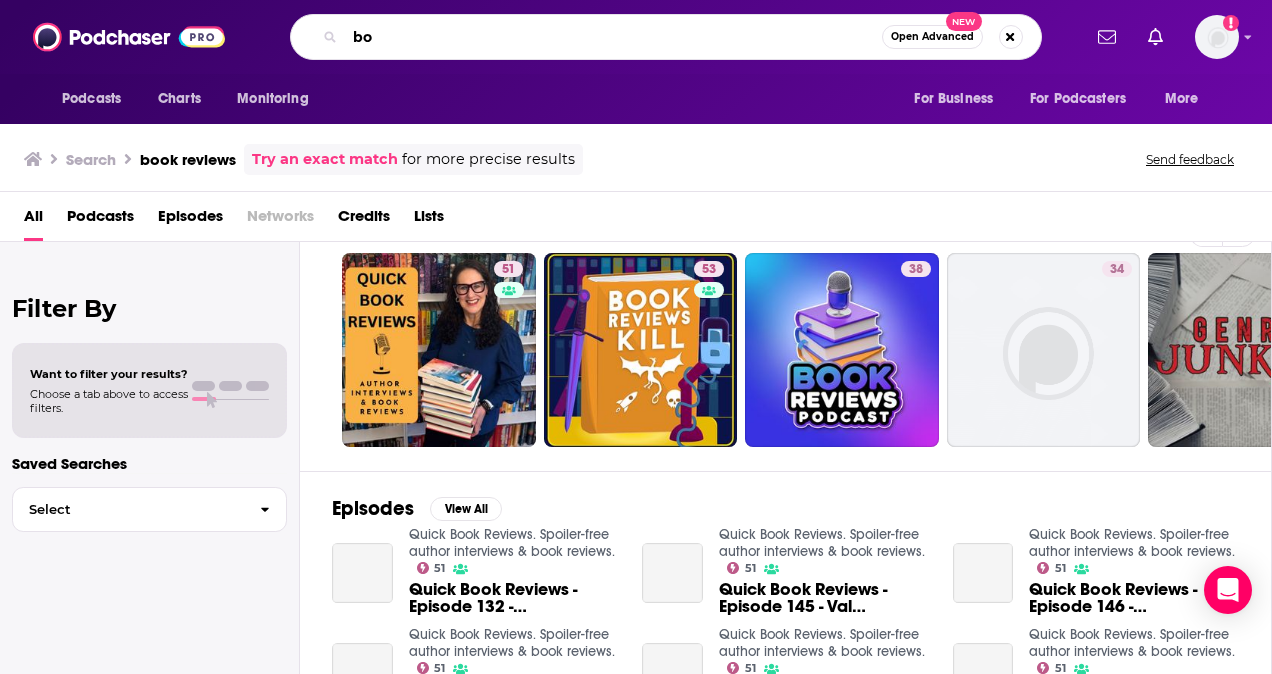 type on "b" 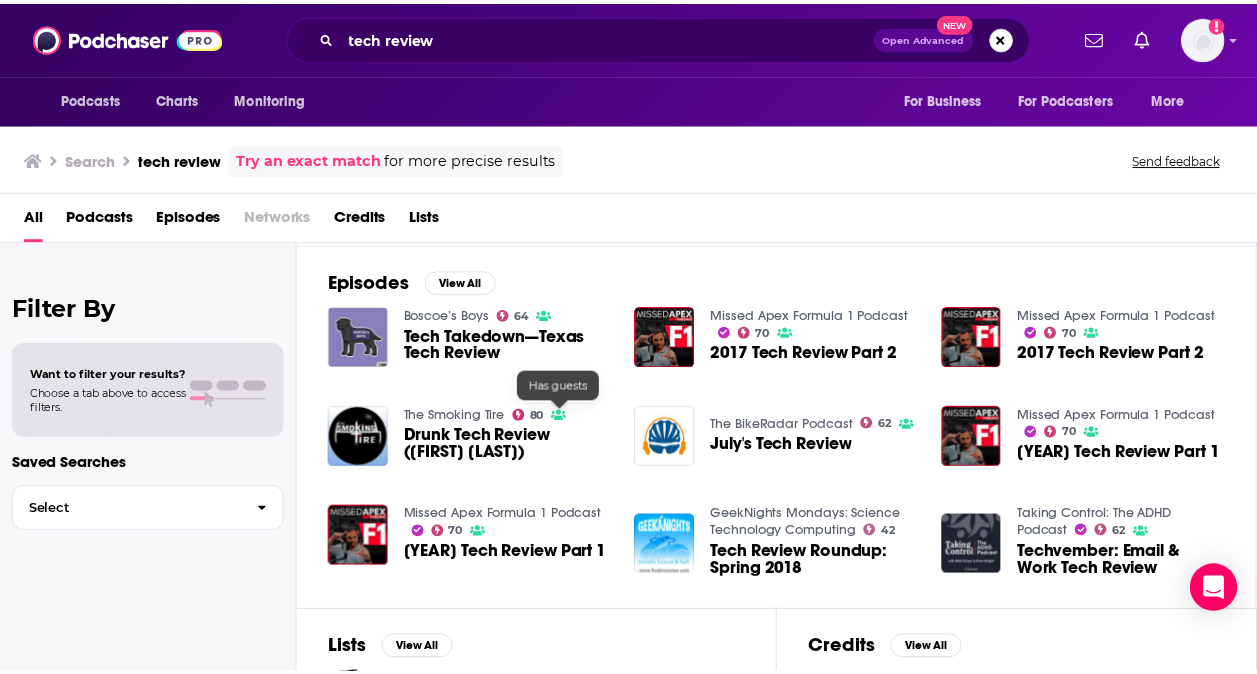 scroll, scrollTop: 274, scrollLeft: 0, axis: vertical 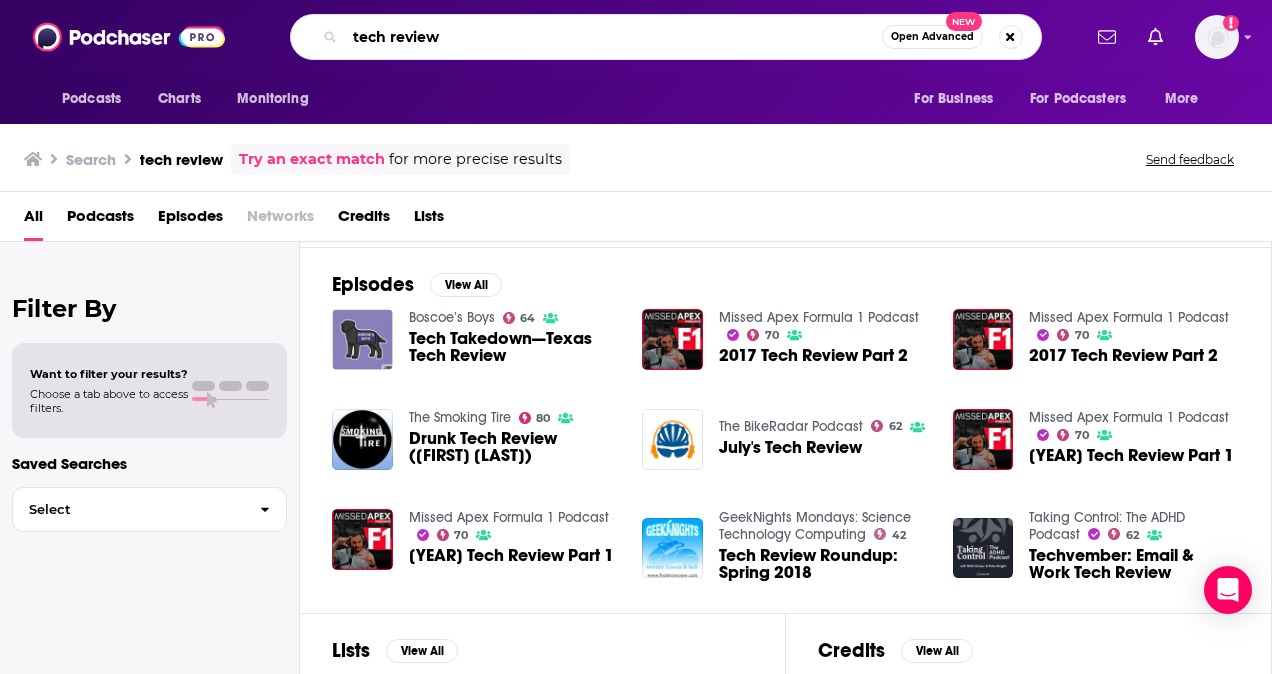 click on "tech review" at bounding box center (613, 37) 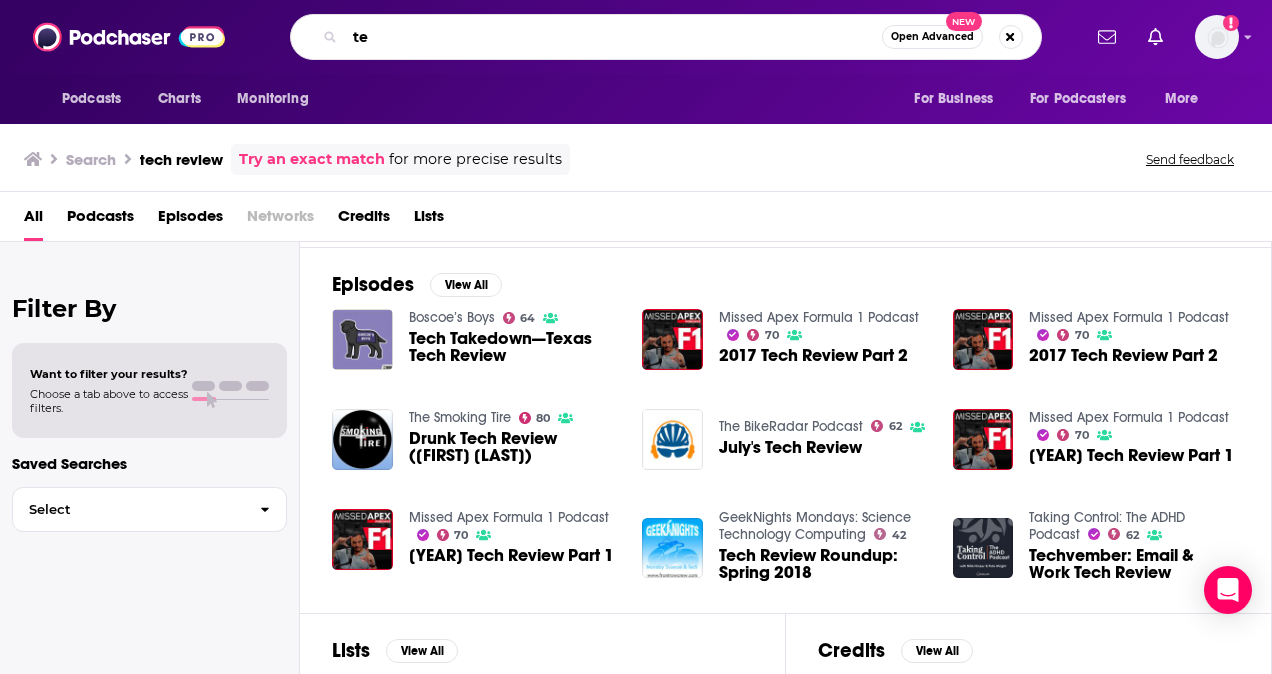 type on "t" 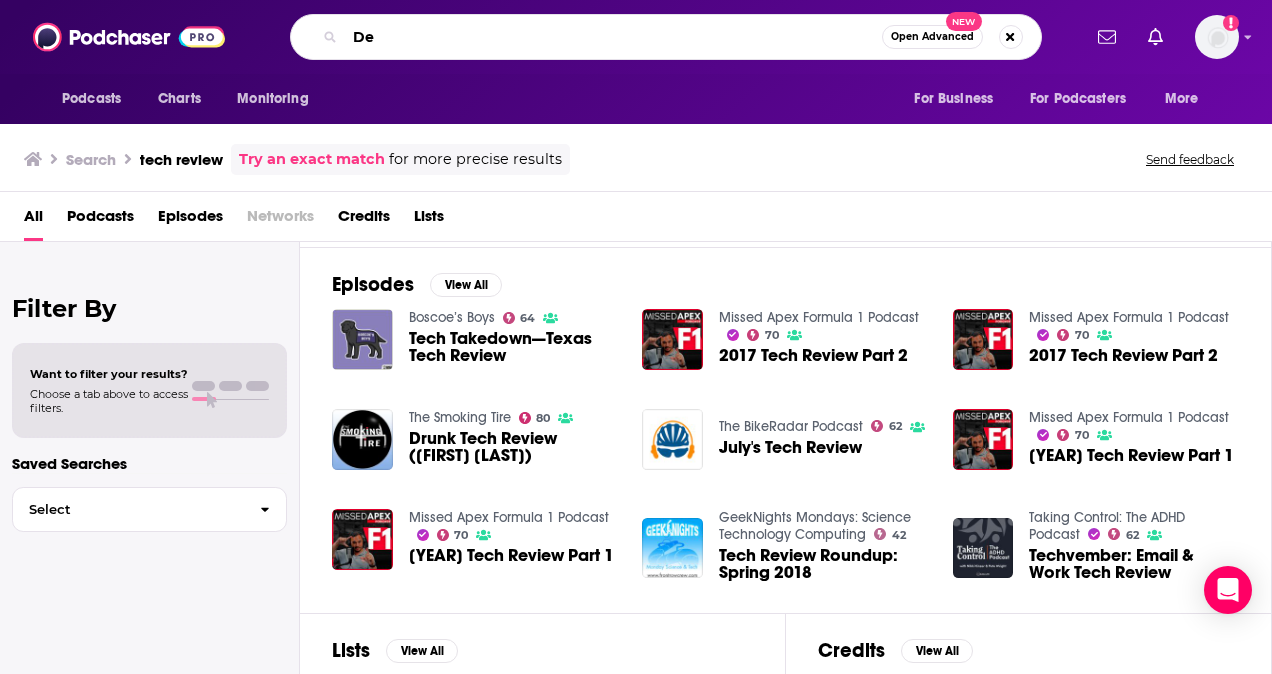 type on "D" 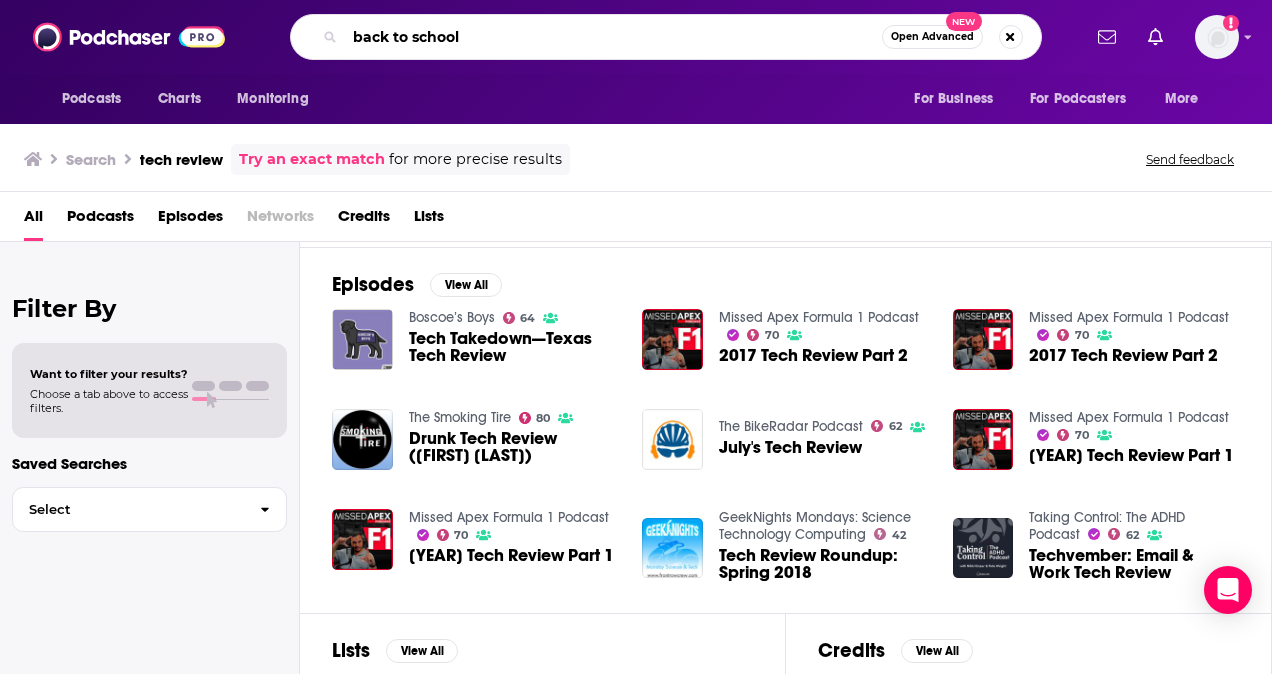 type on "back to school" 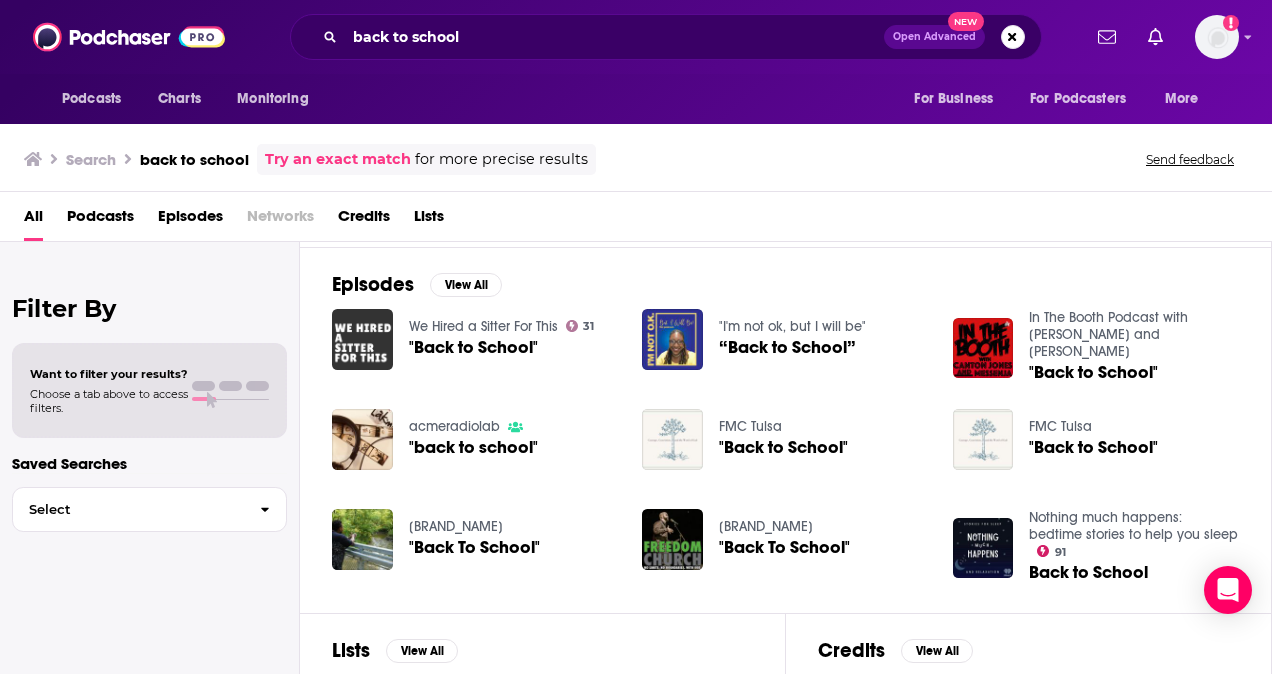 click at bounding box center [362, 339] 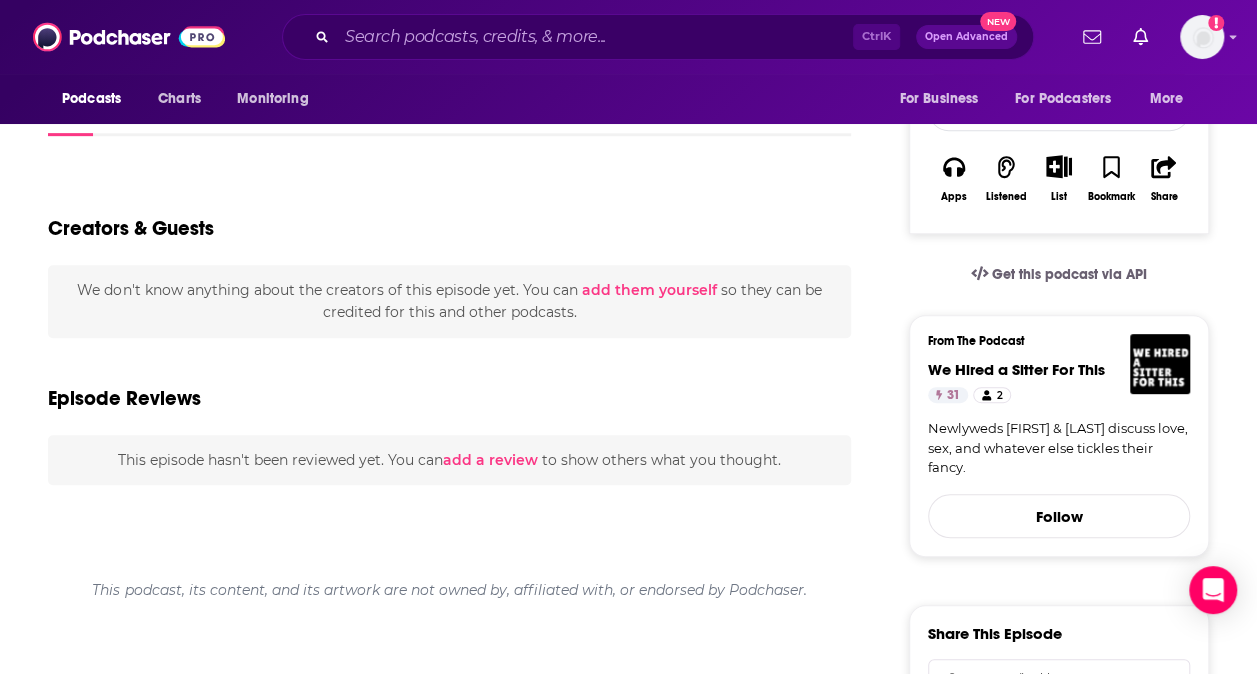 scroll, scrollTop: 383, scrollLeft: 0, axis: vertical 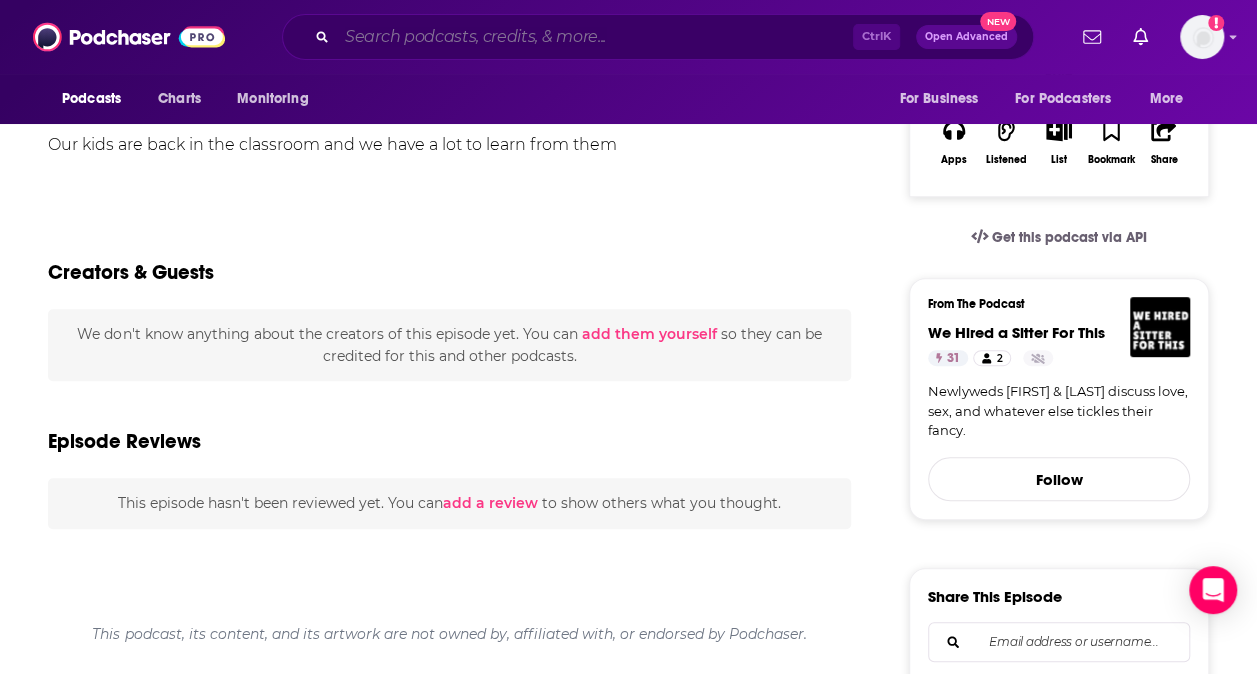 click at bounding box center (595, 37) 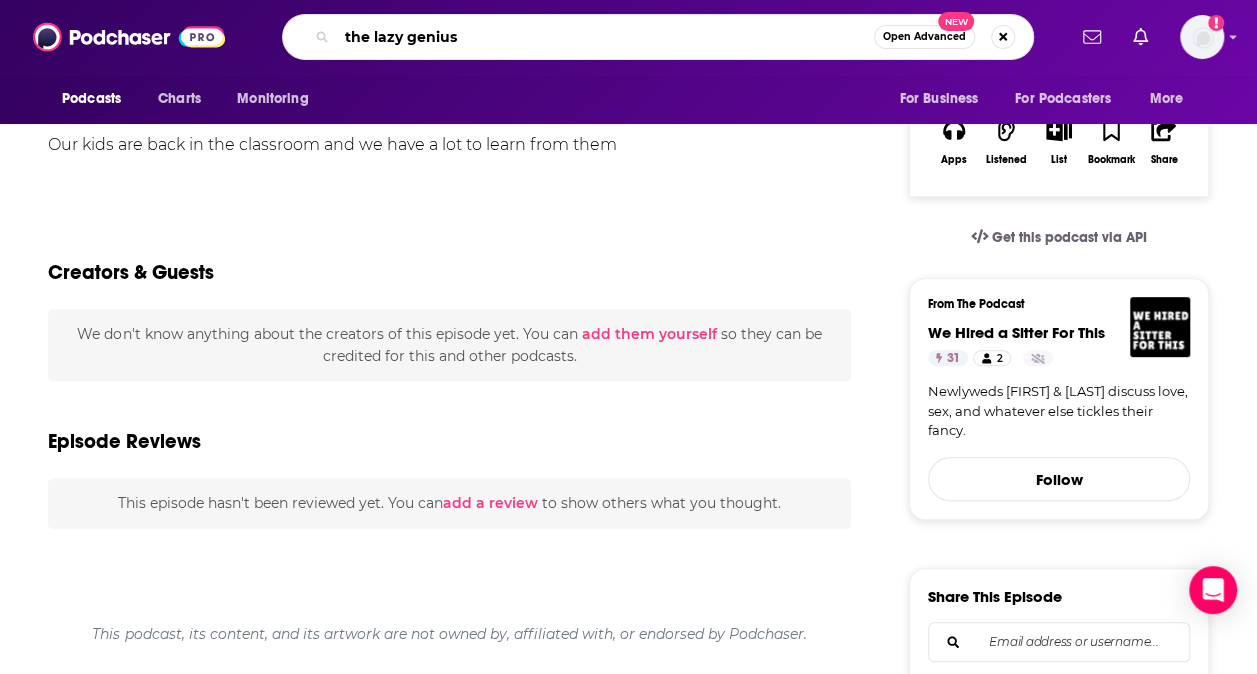 type on "the lazy genius" 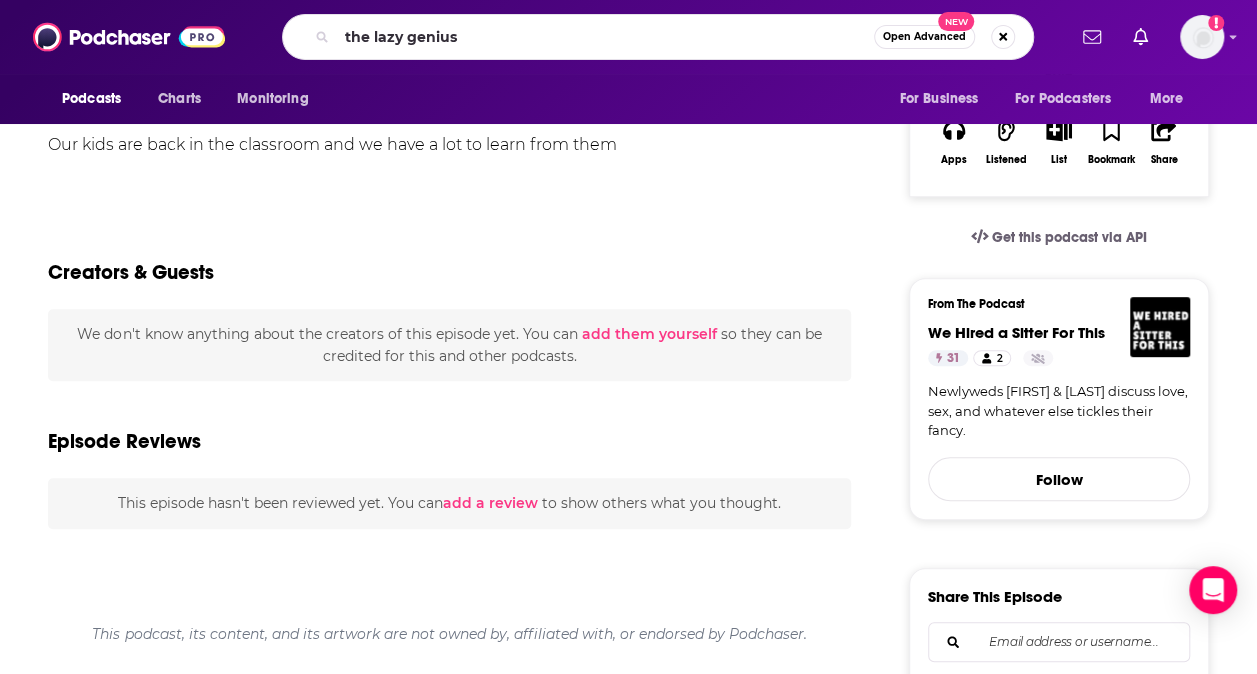 scroll, scrollTop: 0, scrollLeft: 0, axis: both 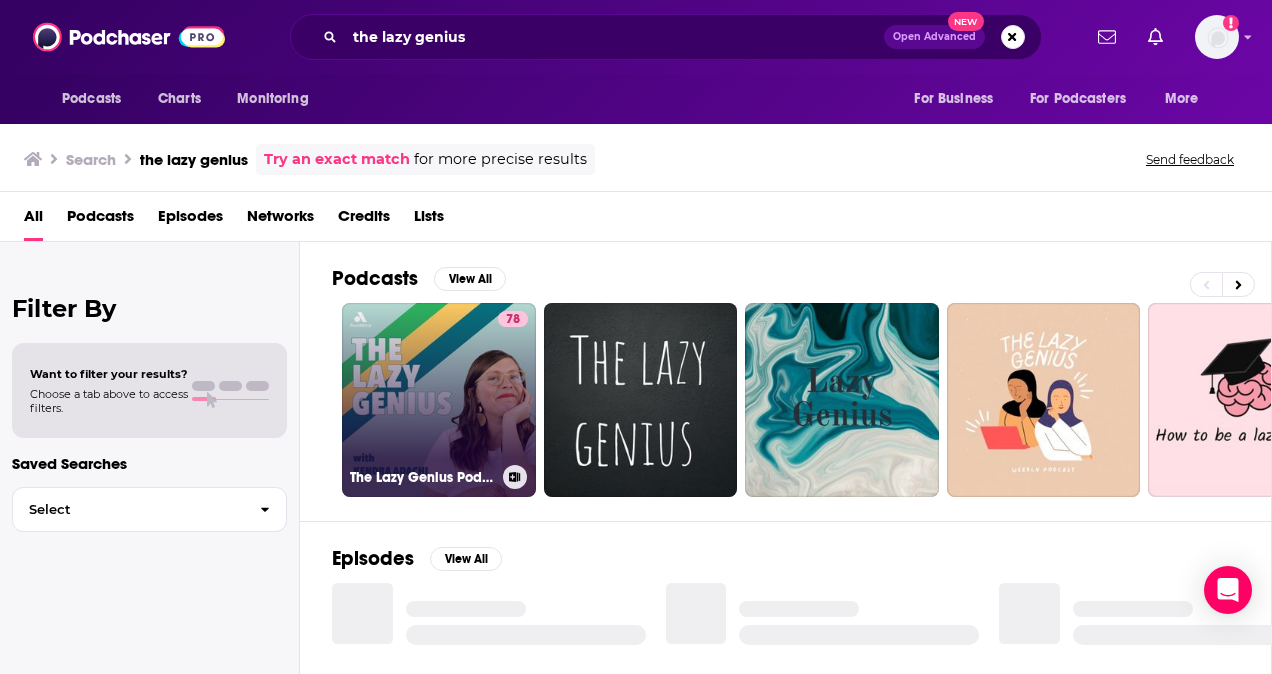 click on "78 The Lazy Genius Podcast" at bounding box center (439, 400) 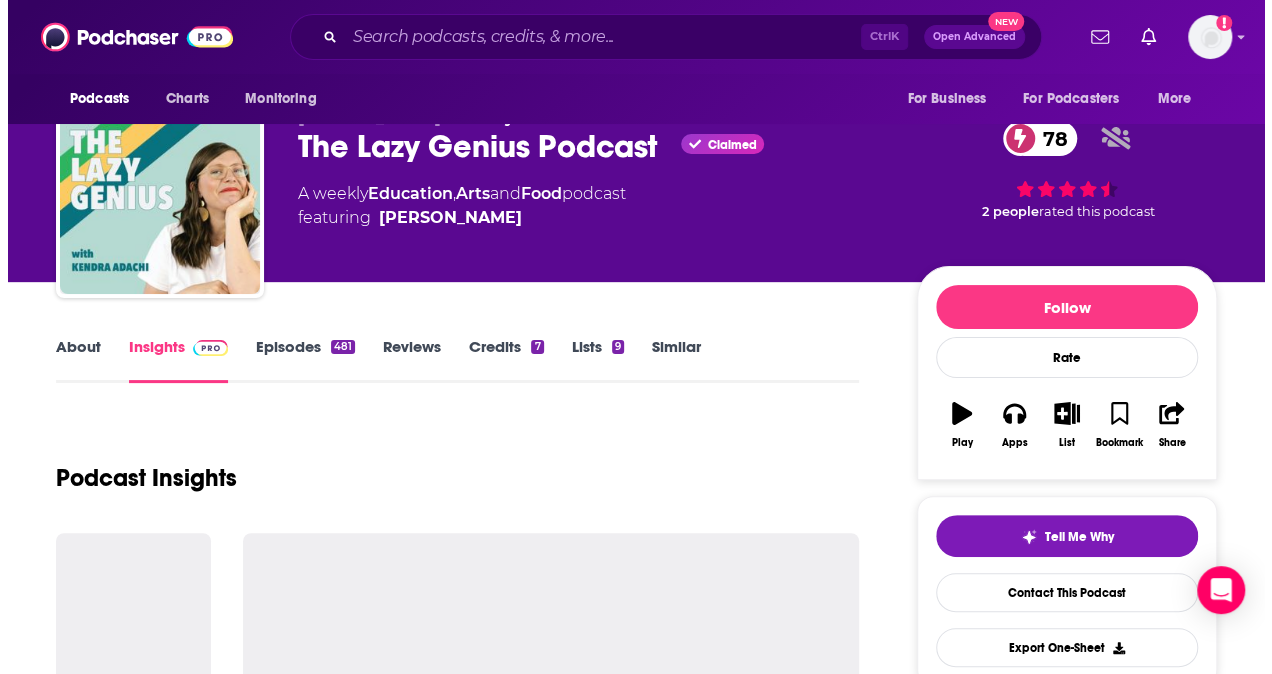 scroll, scrollTop: 0, scrollLeft: 0, axis: both 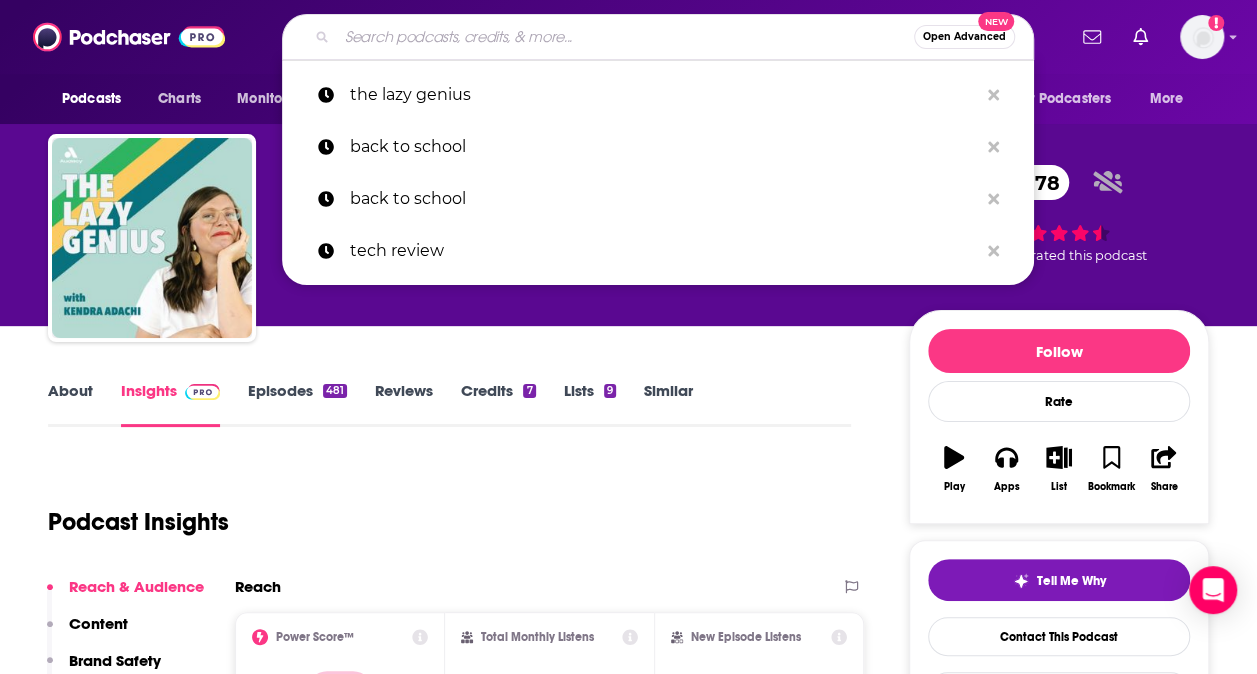 click at bounding box center [625, 37] 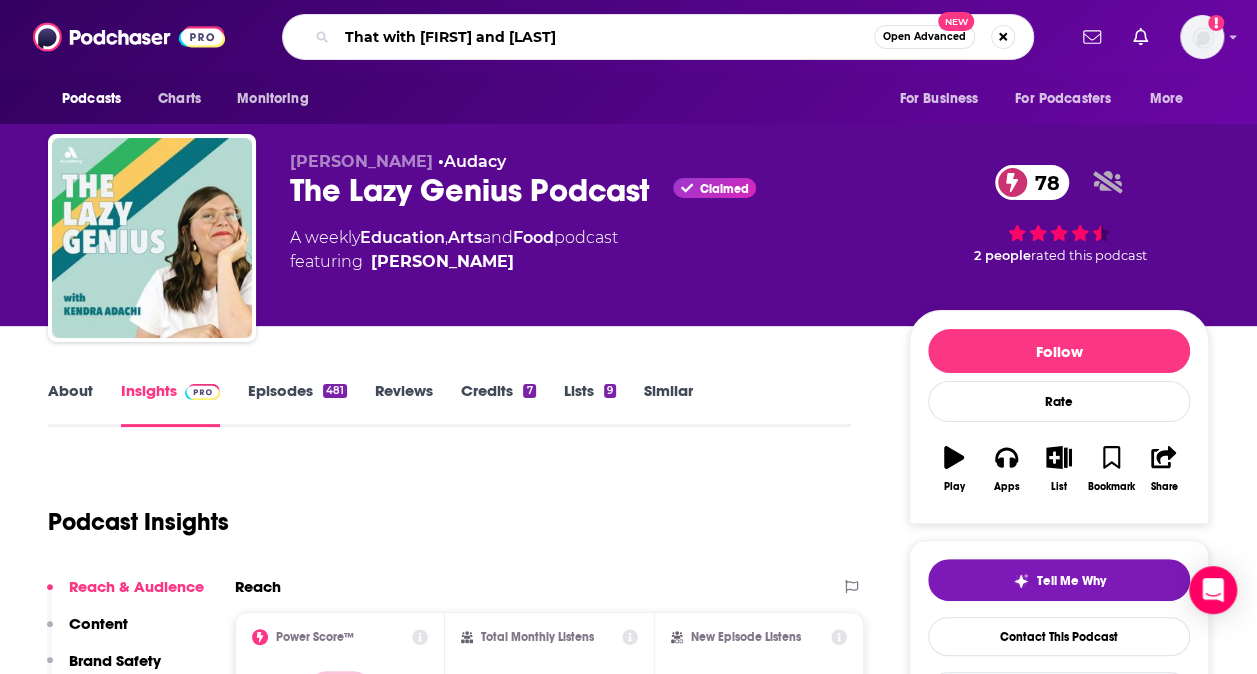 type on "That with [FIRST] and [LAST]" 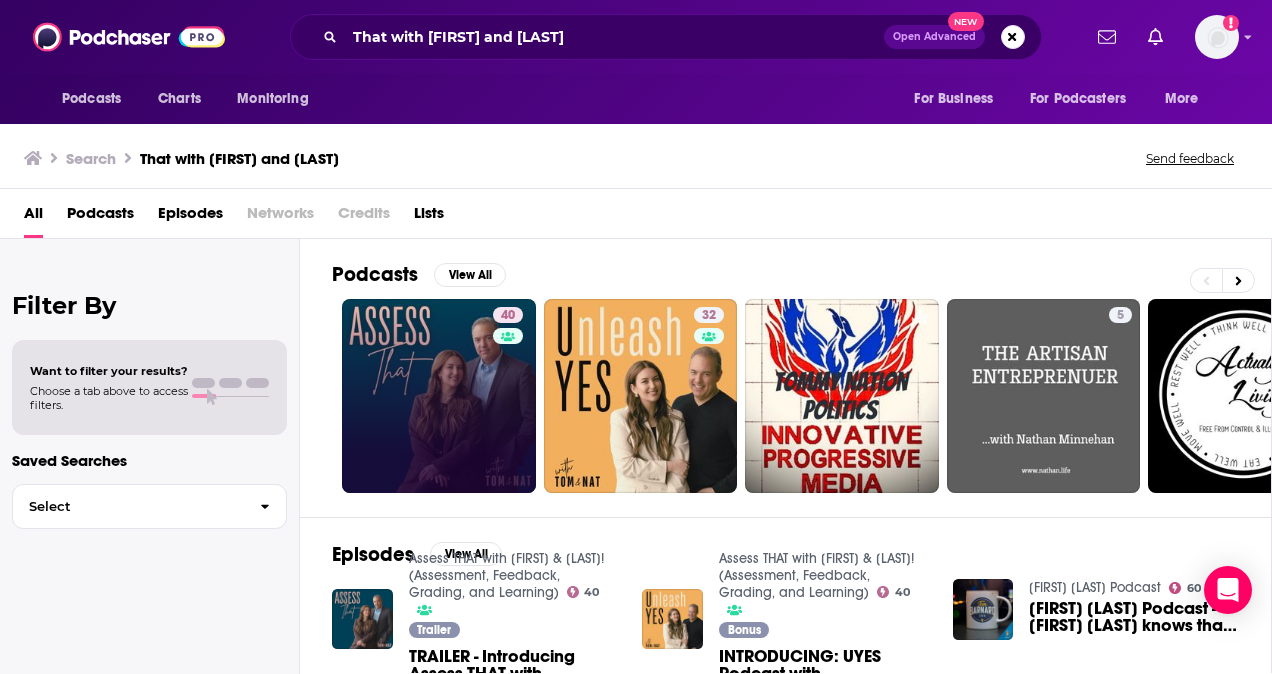 scroll, scrollTop: 0, scrollLeft: 0, axis: both 